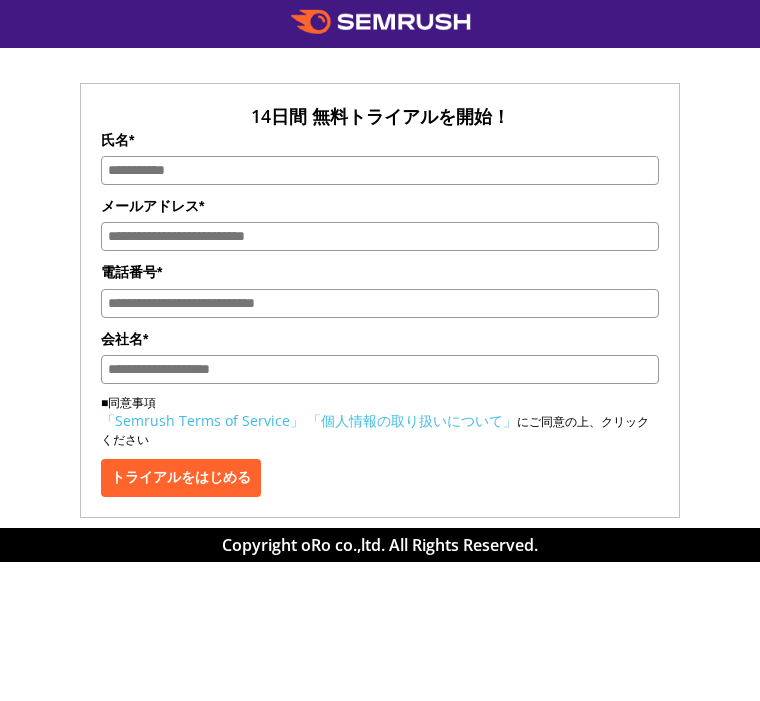 scroll, scrollTop: 0, scrollLeft: 0, axis: both 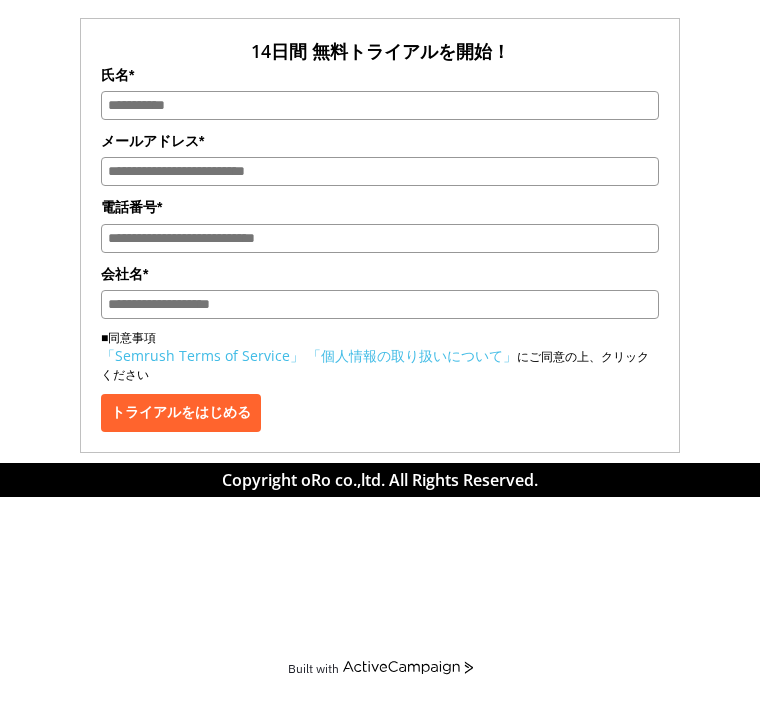 click on "Copyright oRo co.,ltd. All Rights Reserved." at bounding box center [380, 481] 